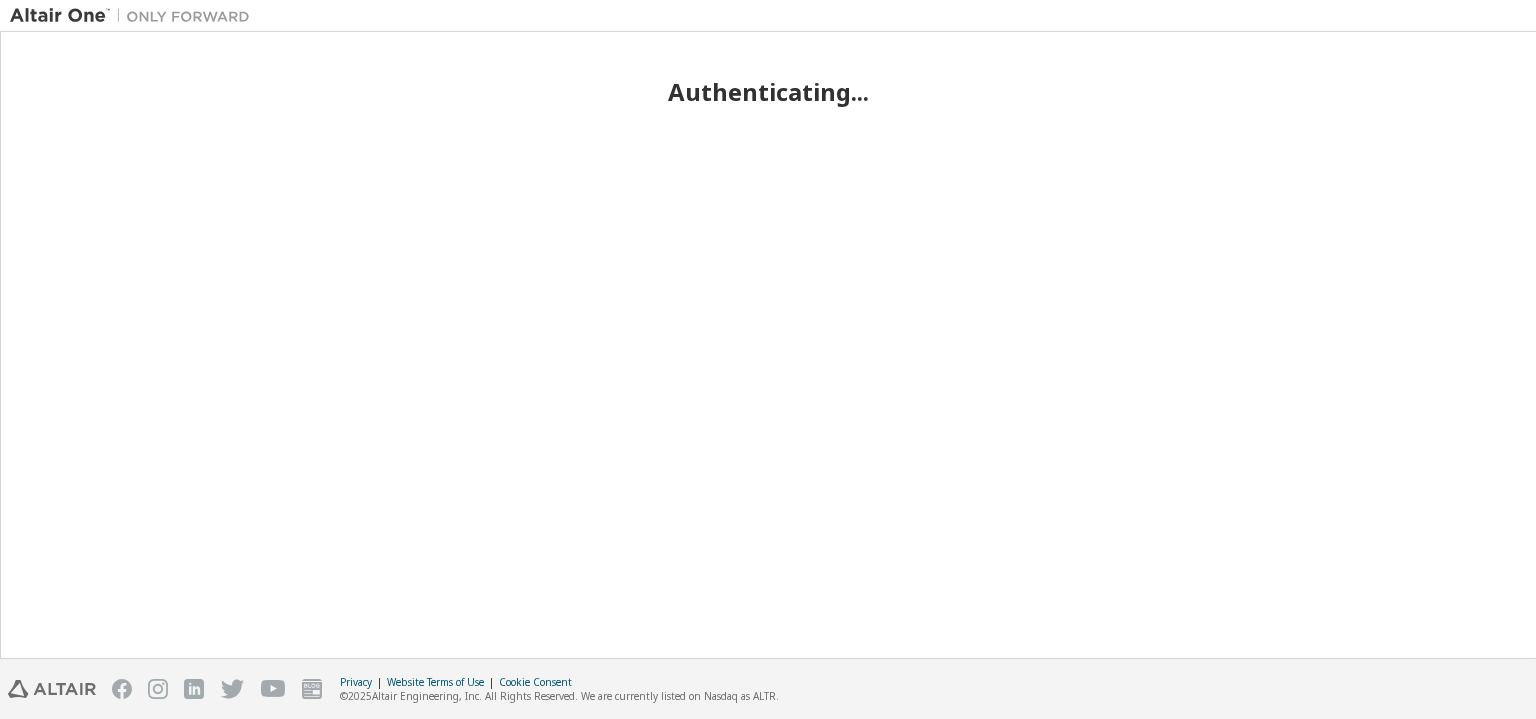 scroll, scrollTop: 0, scrollLeft: 0, axis: both 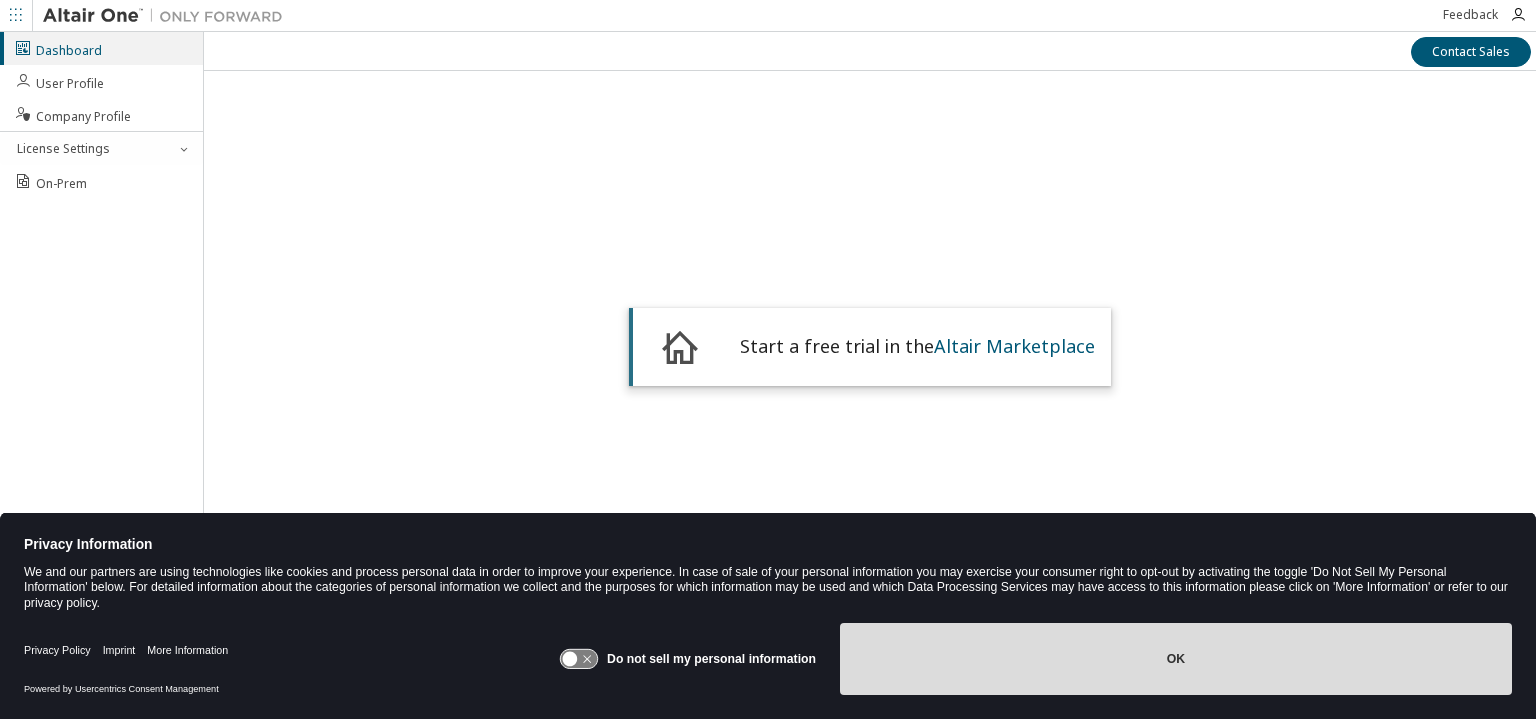 click on "OK" at bounding box center [1176, 659] 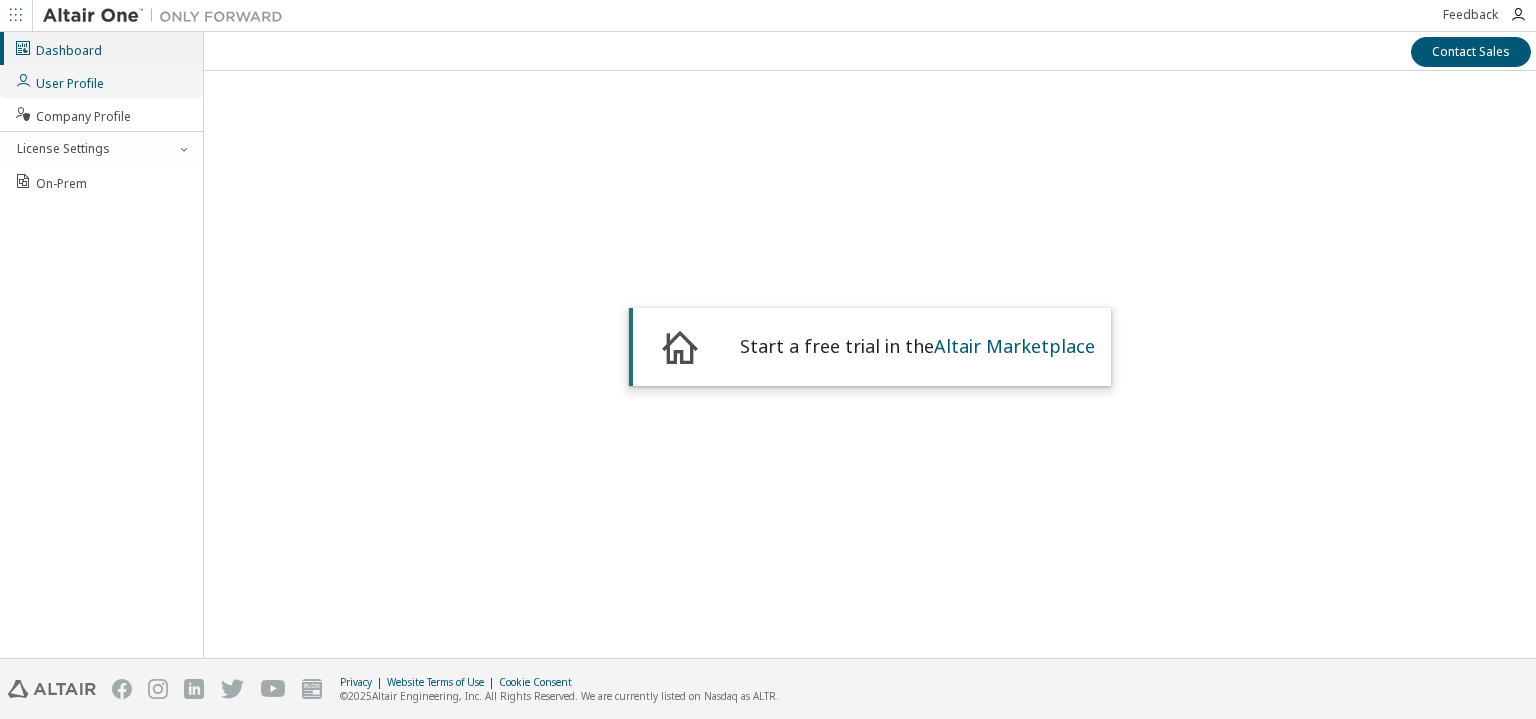click on "User Profile" at bounding box center [59, 81] 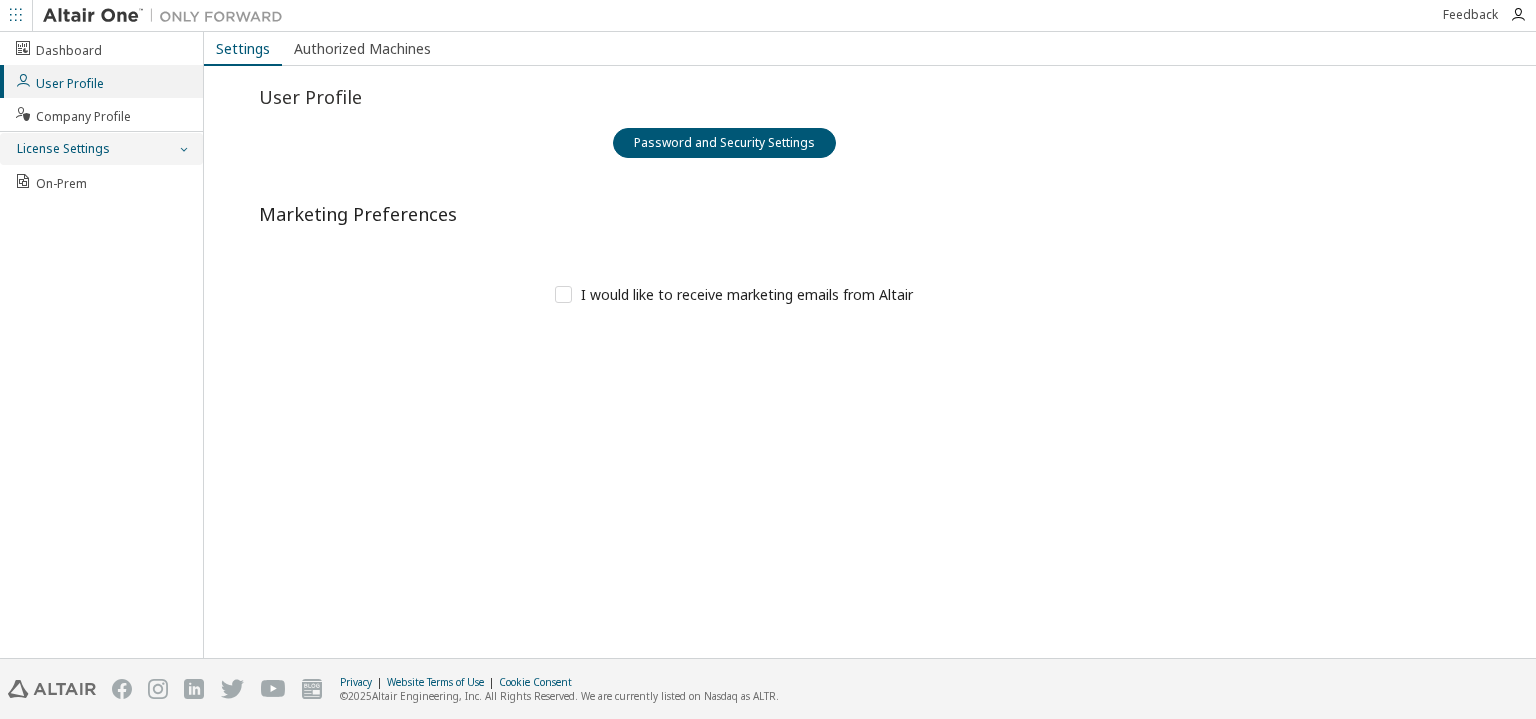 click on "License Settings" at bounding box center (62, 149) 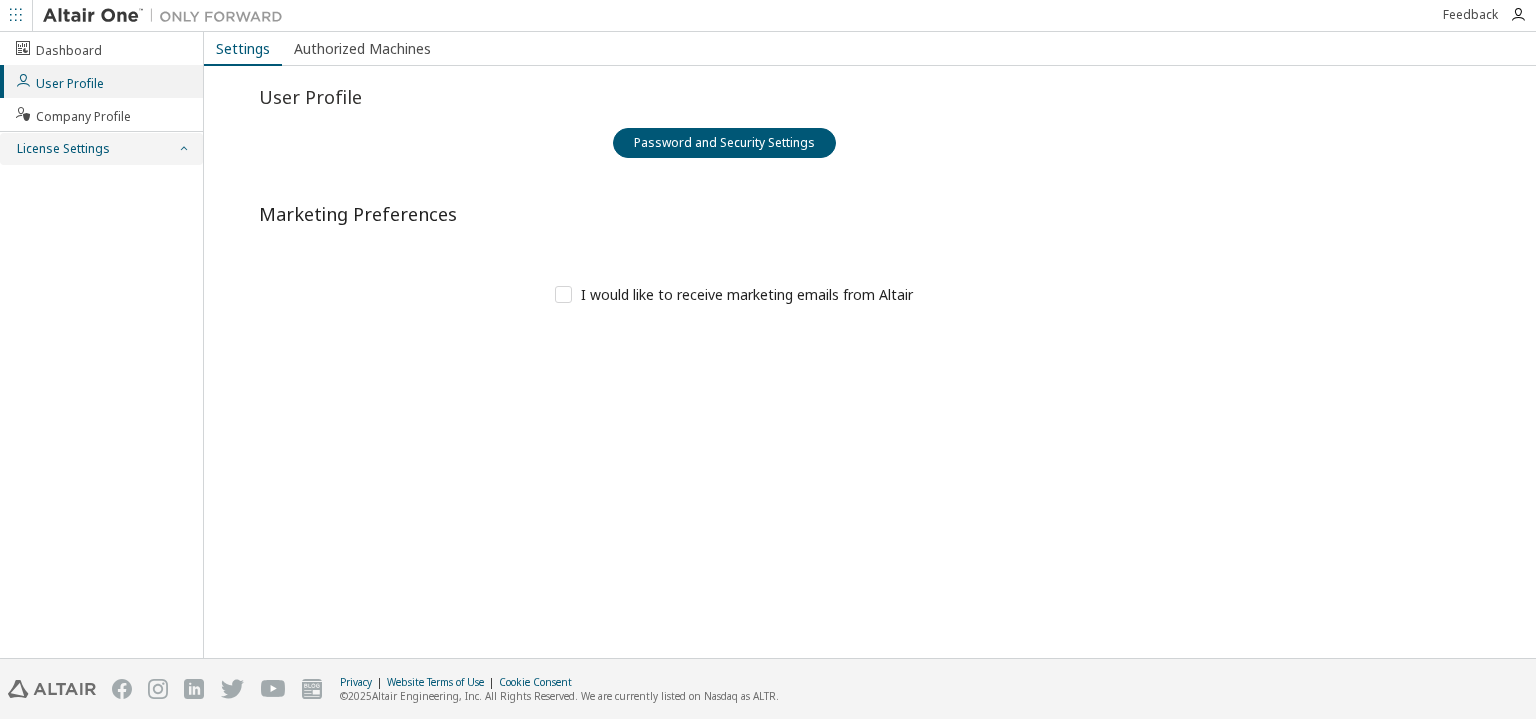 click on "License Settings" at bounding box center [62, 149] 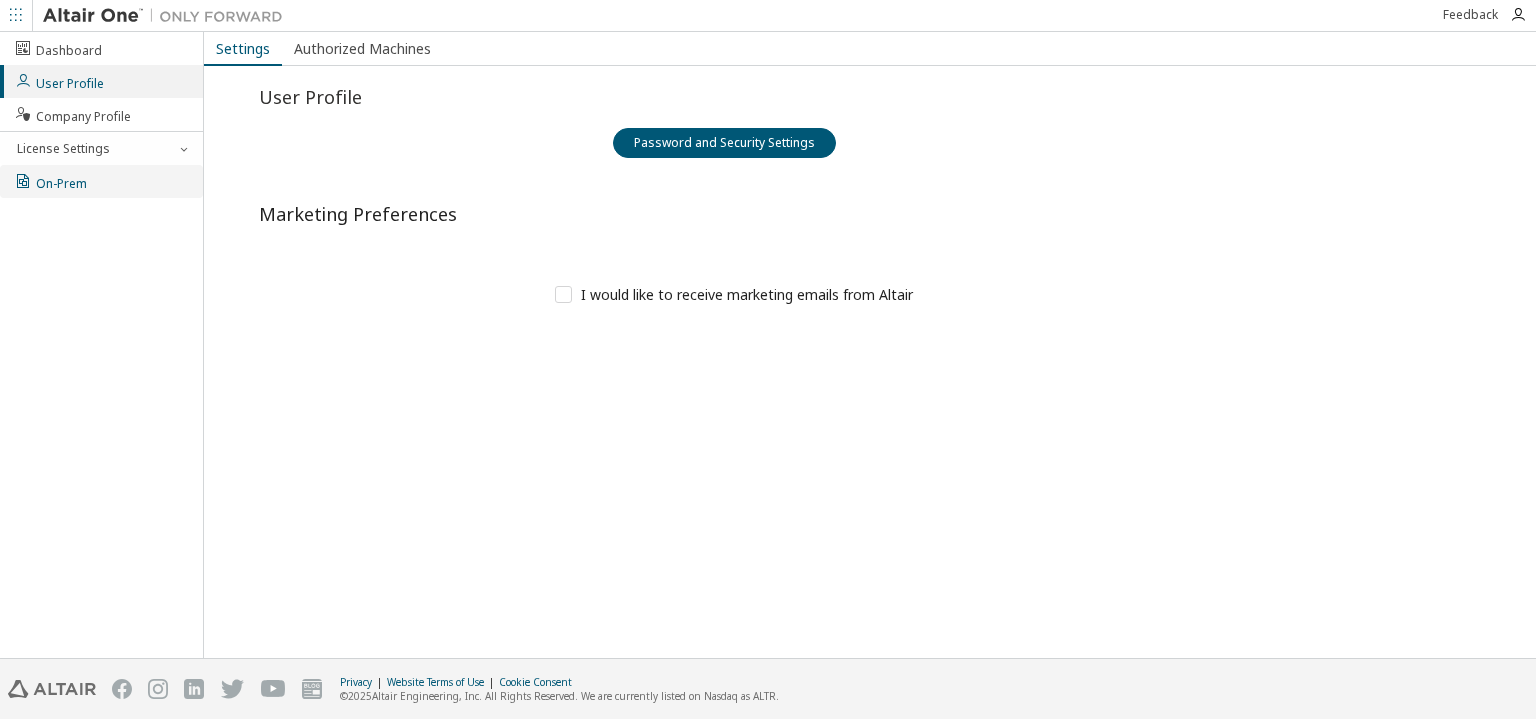 click on "On-Prem" at bounding box center (50, 181) 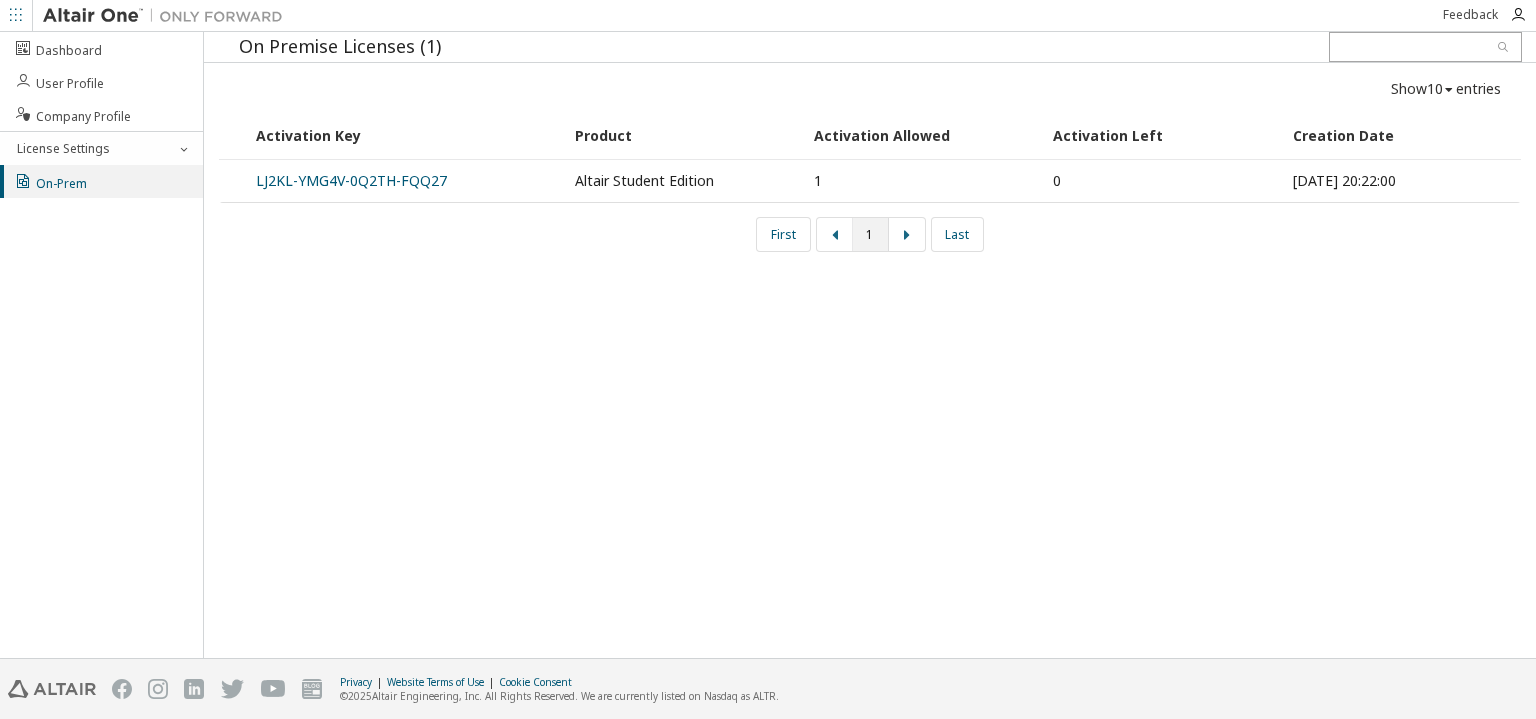 drag, startPoint x: 388, startPoint y: 176, endPoint x: 496, endPoint y: 159, distance: 109.32977 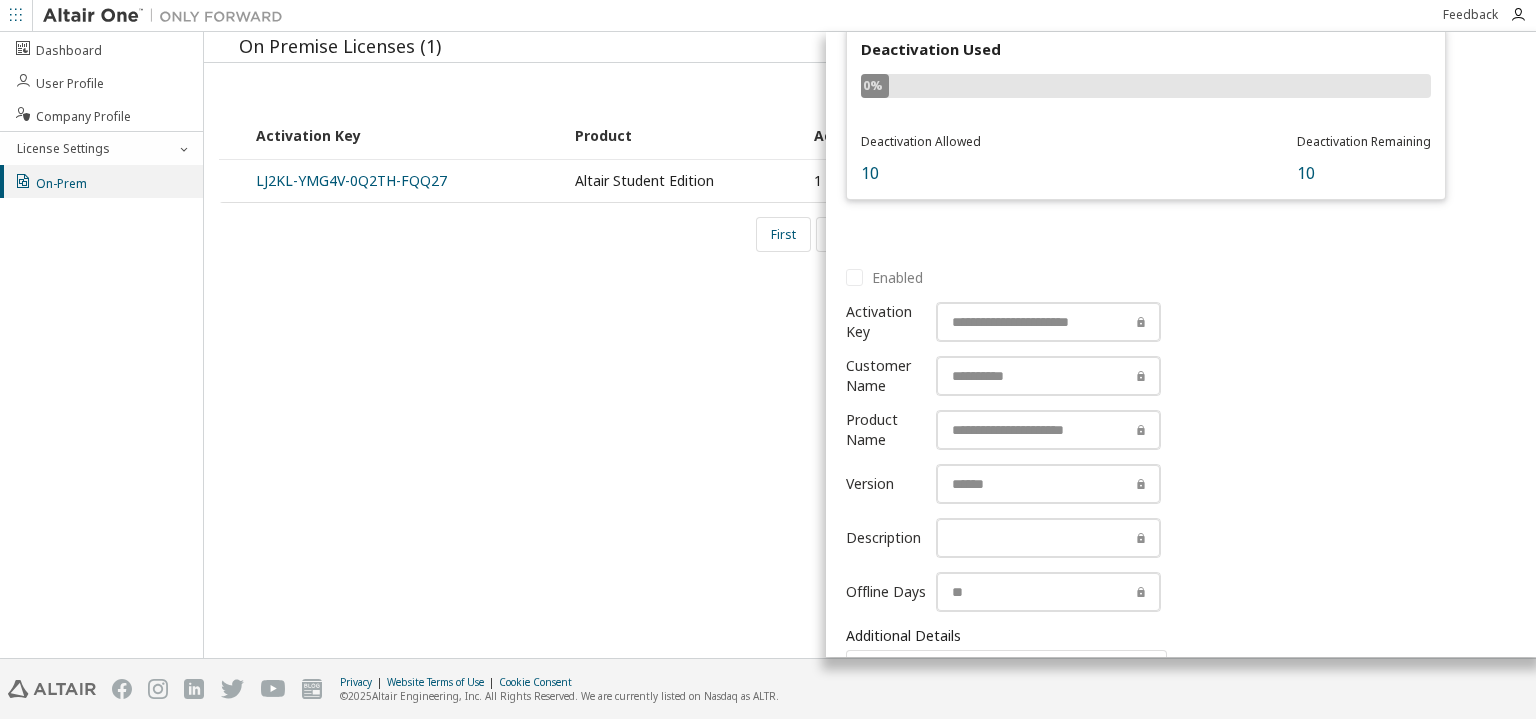 scroll, scrollTop: 500, scrollLeft: 0, axis: vertical 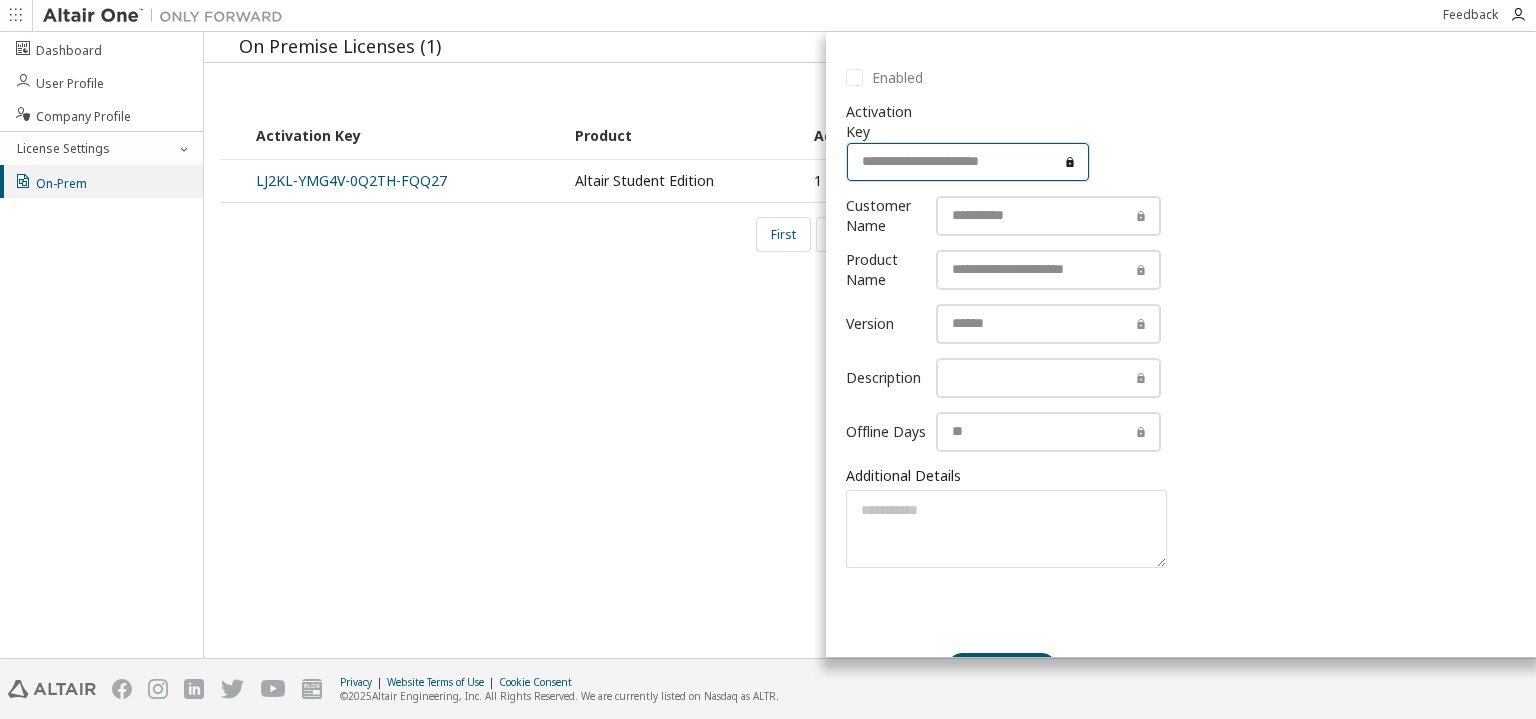 drag, startPoint x: 1056, startPoint y: 158, endPoint x: 858, endPoint y: 164, distance: 198.09088 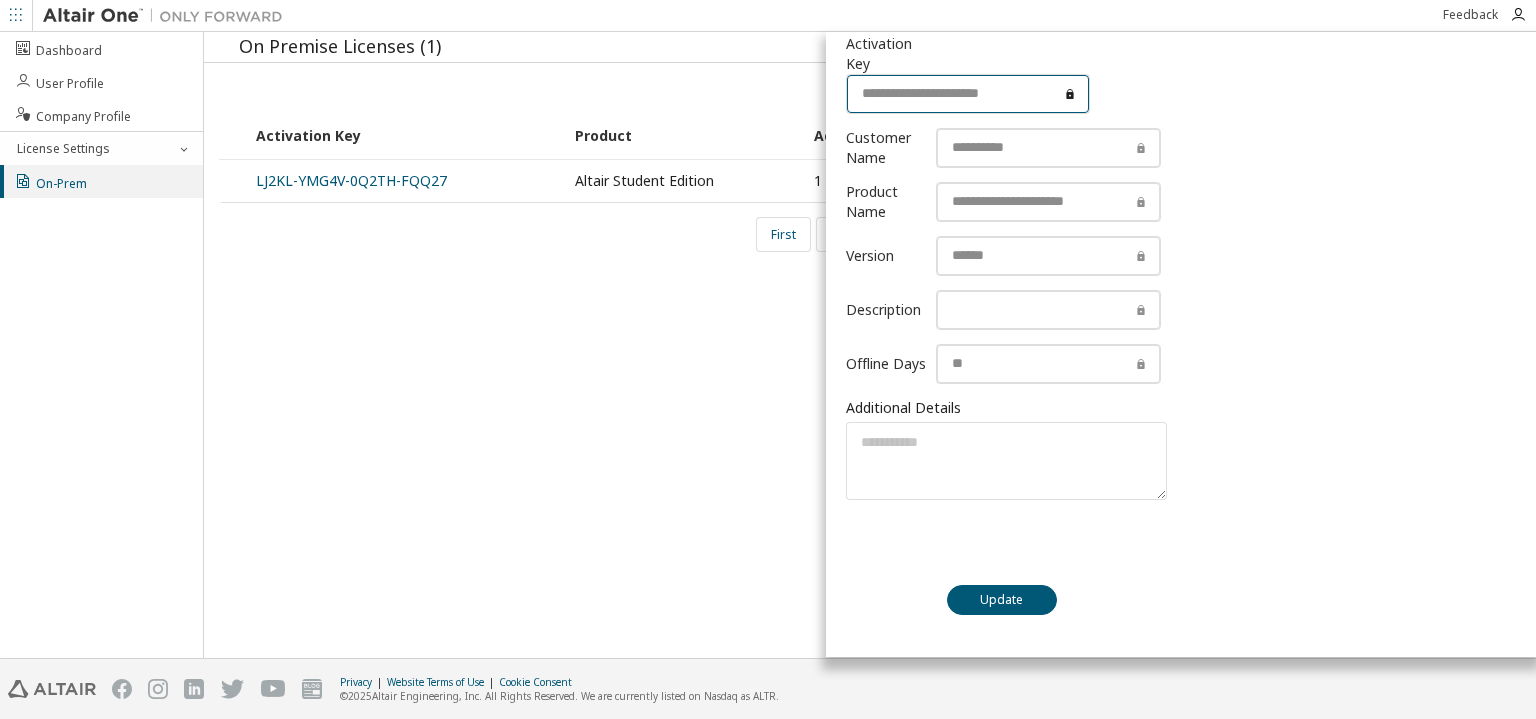 scroll, scrollTop: 720, scrollLeft: 0, axis: vertical 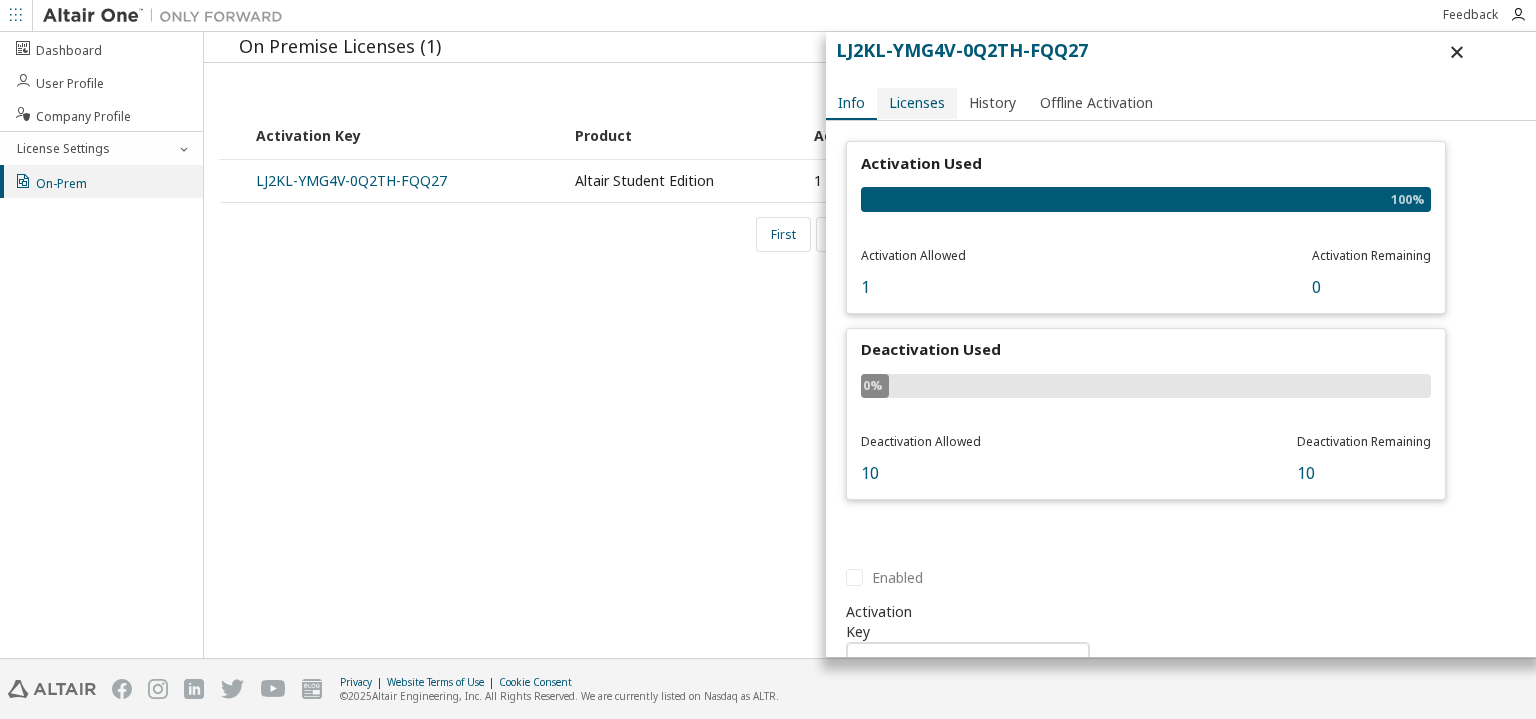 click on "Licenses" at bounding box center [917, 103] 